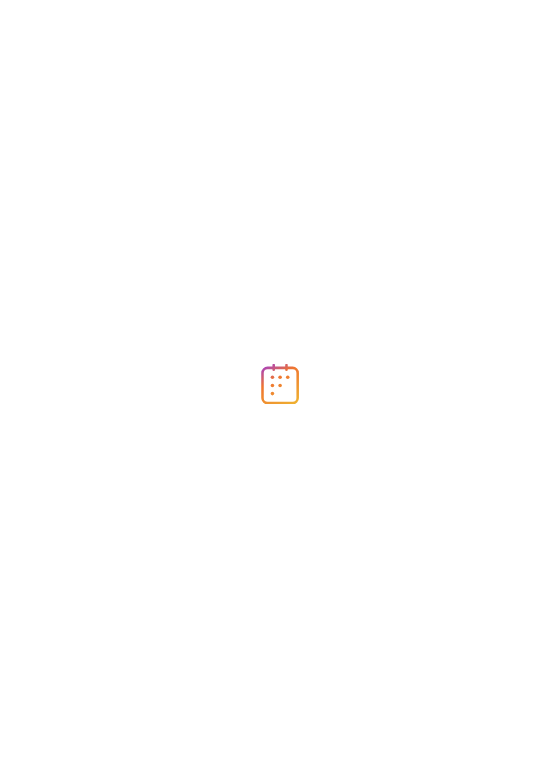 scroll, scrollTop: 0, scrollLeft: 0, axis: both 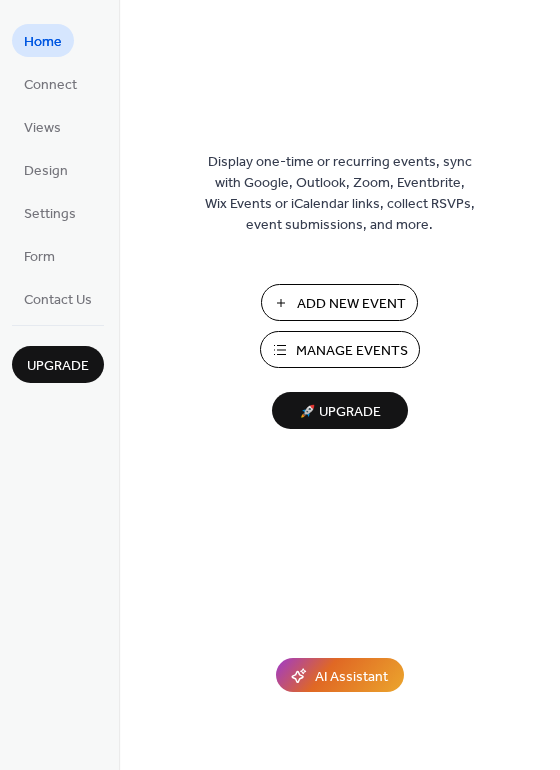 click on "Manage Events" at bounding box center (352, 351) 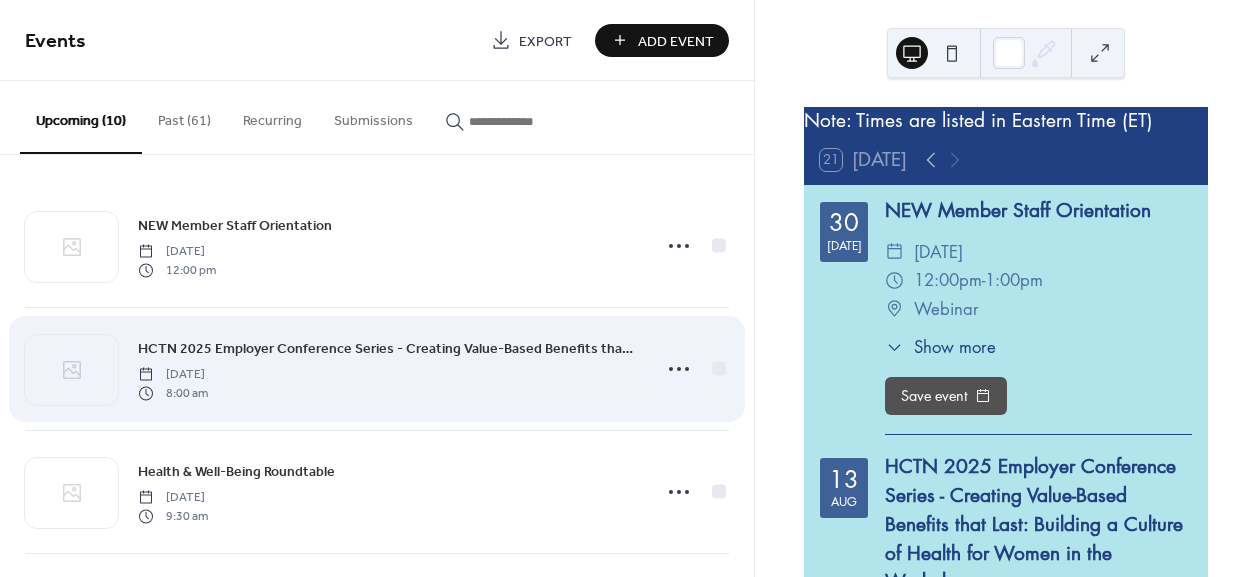 scroll, scrollTop: 0, scrollLeft: 0, axis: both 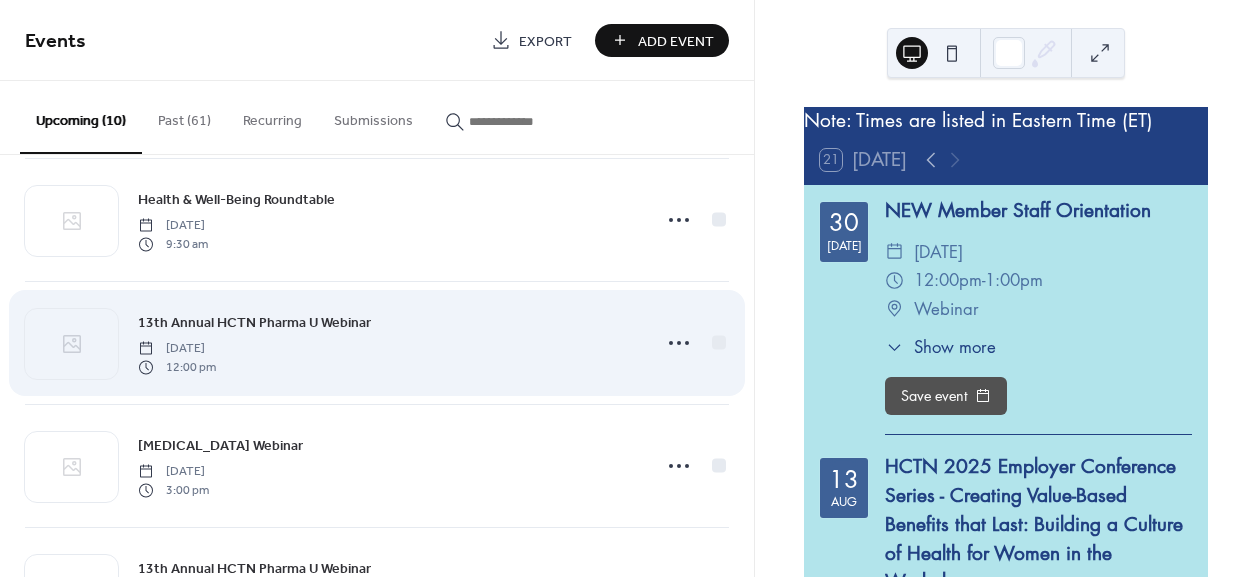 click on "13th Annual HCTN Pharma U Webinar [DATE] 12:00 pm" at bounding box center (388, 343) 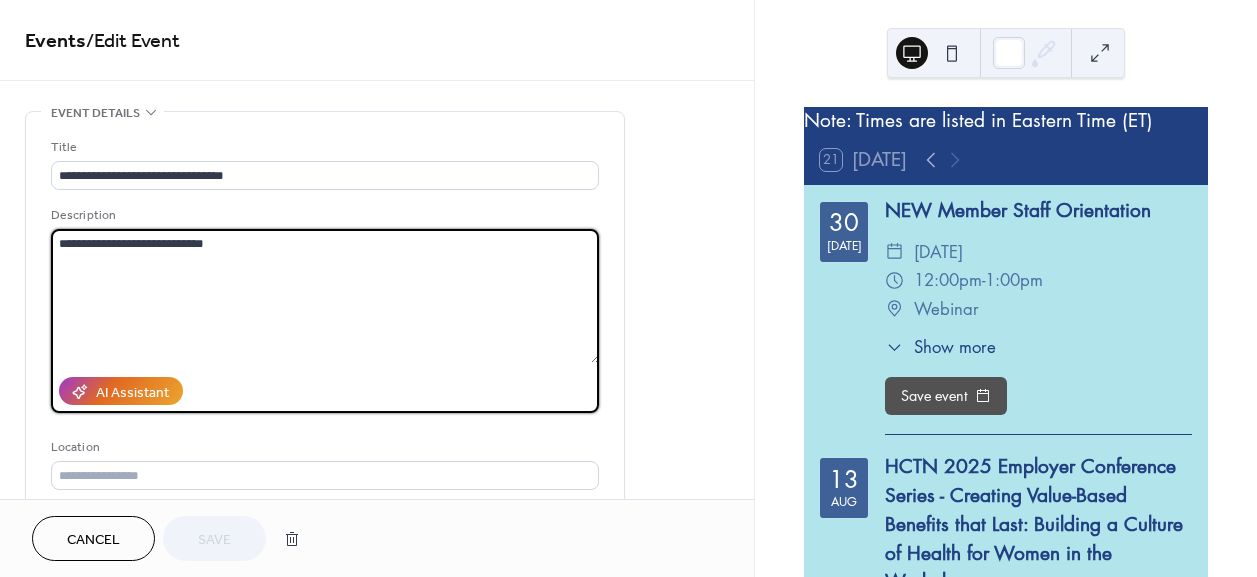 drag, startPoint x: 229, startPoint y: 235, endPoint x: 67, endPoint y: 252, distance: 162.88953 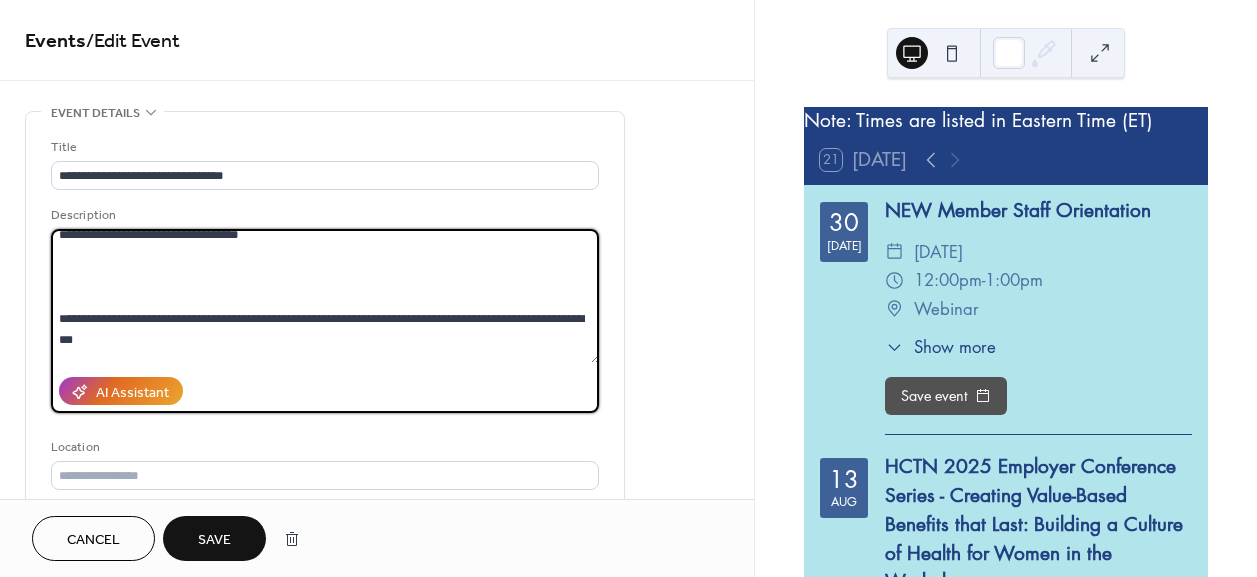 scroll, scrollTop: 0, scrollLeft: 0, axis: both 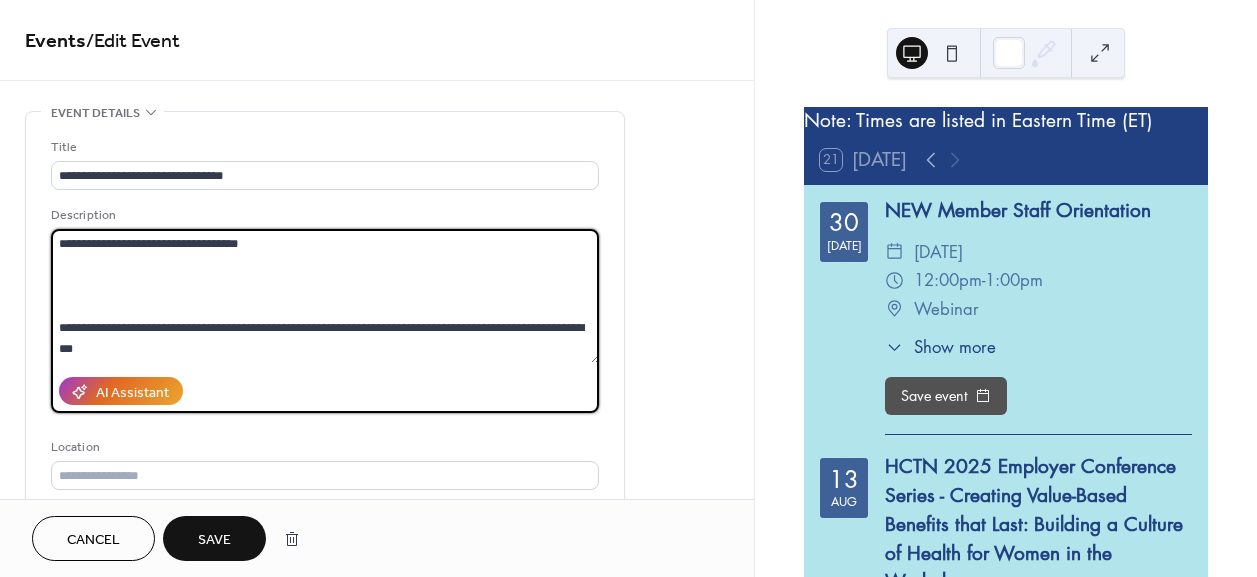 click on "**********" at bounding box center (325, 296) 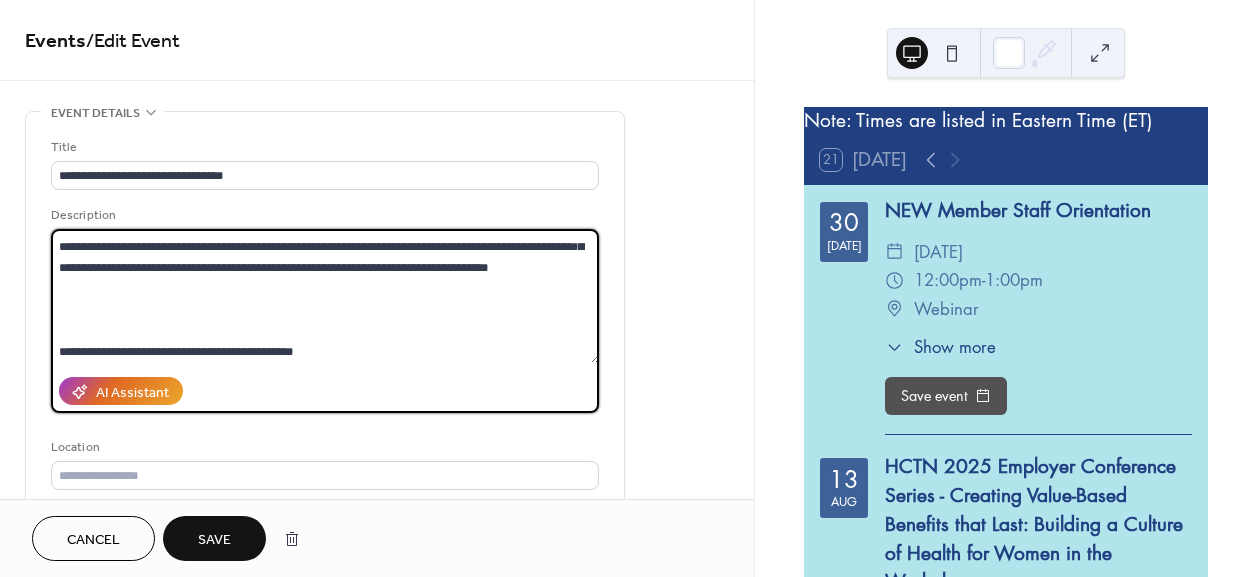 scroll, scrollTop: 165, scrollLeft: 0, axis: vertical 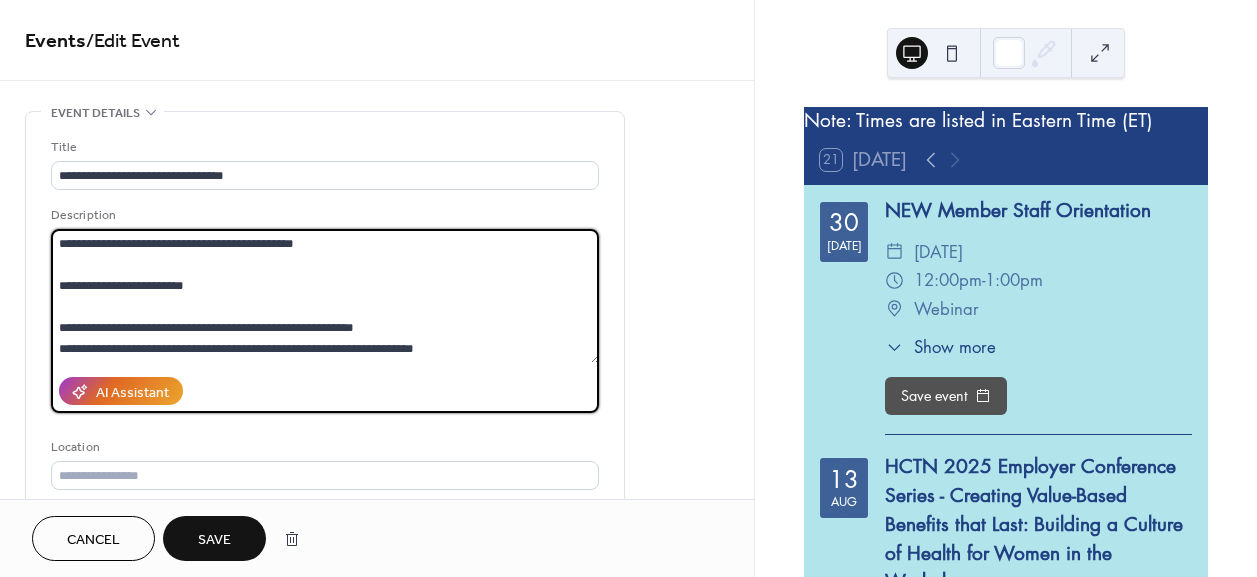 drag, startPoint x: 218, startPoint y: 350, endPoint x: 188, endPoint y: 340, distance: 31.622776 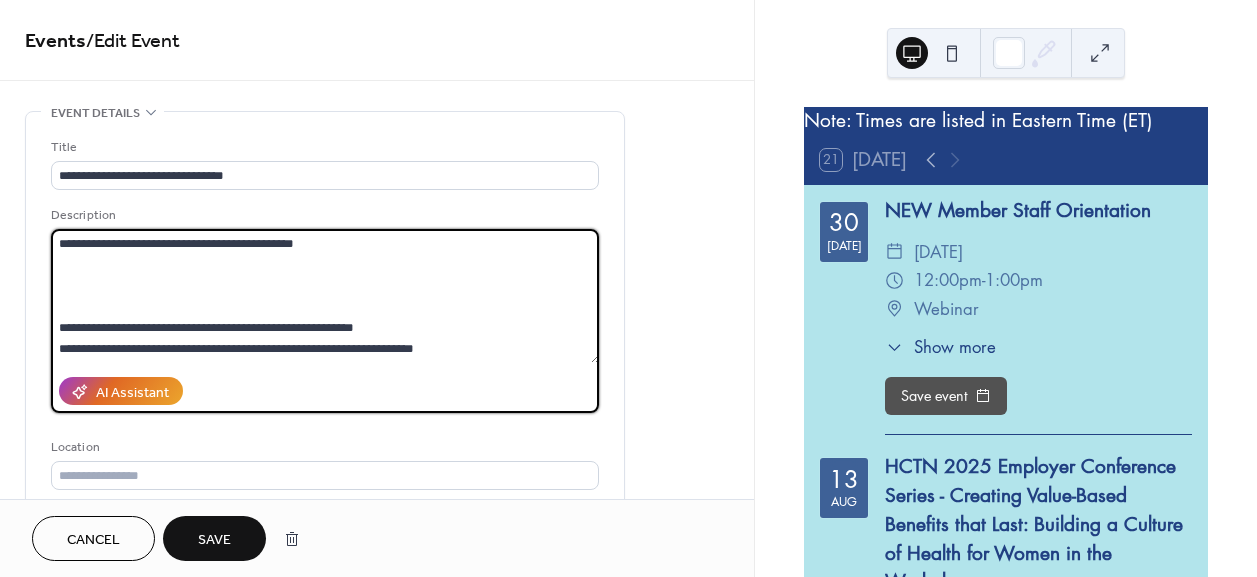 scroll, scrollTop: 0, scrollLeft: 0, axis: both 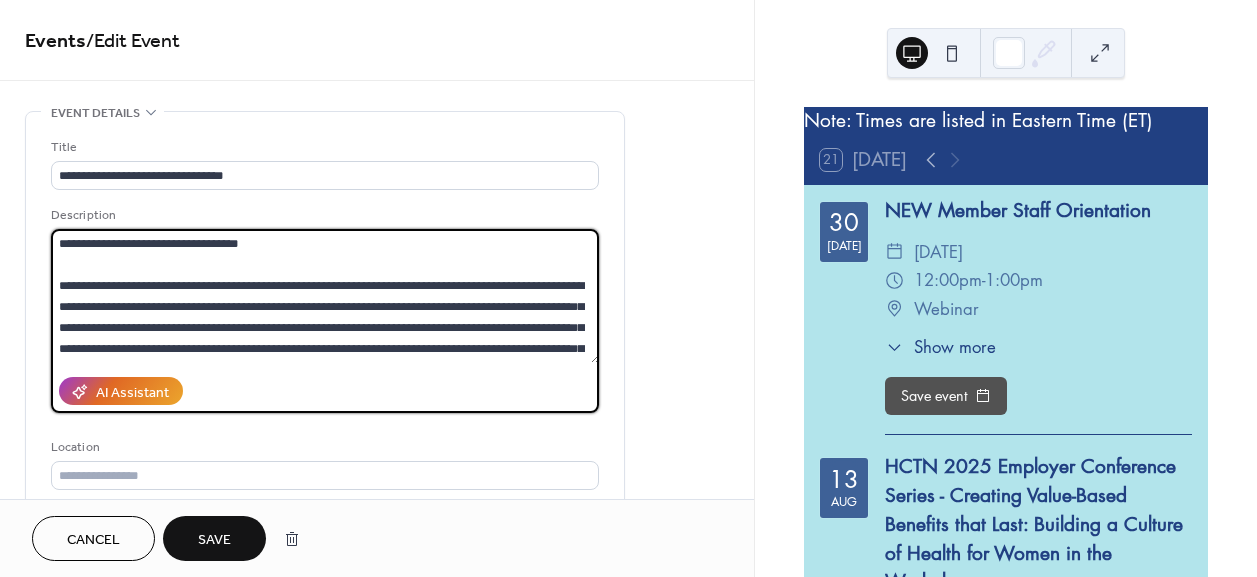 click on "**********" at bounding box center [325, 296] 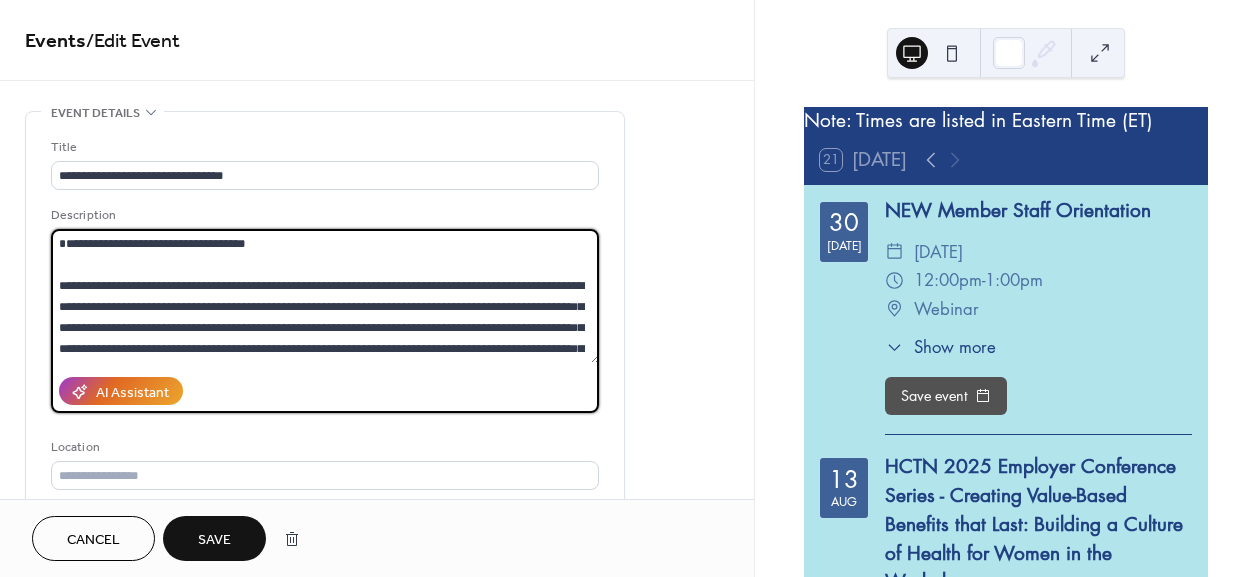 paste on "**********" 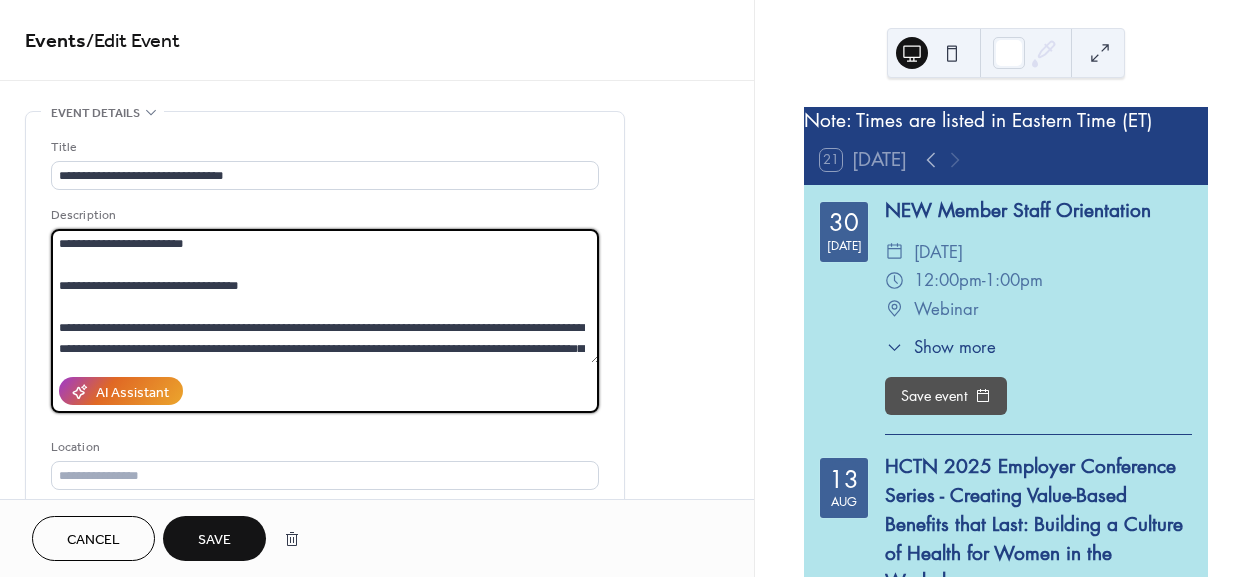 click on "**********" at bounding box center (325, 296) 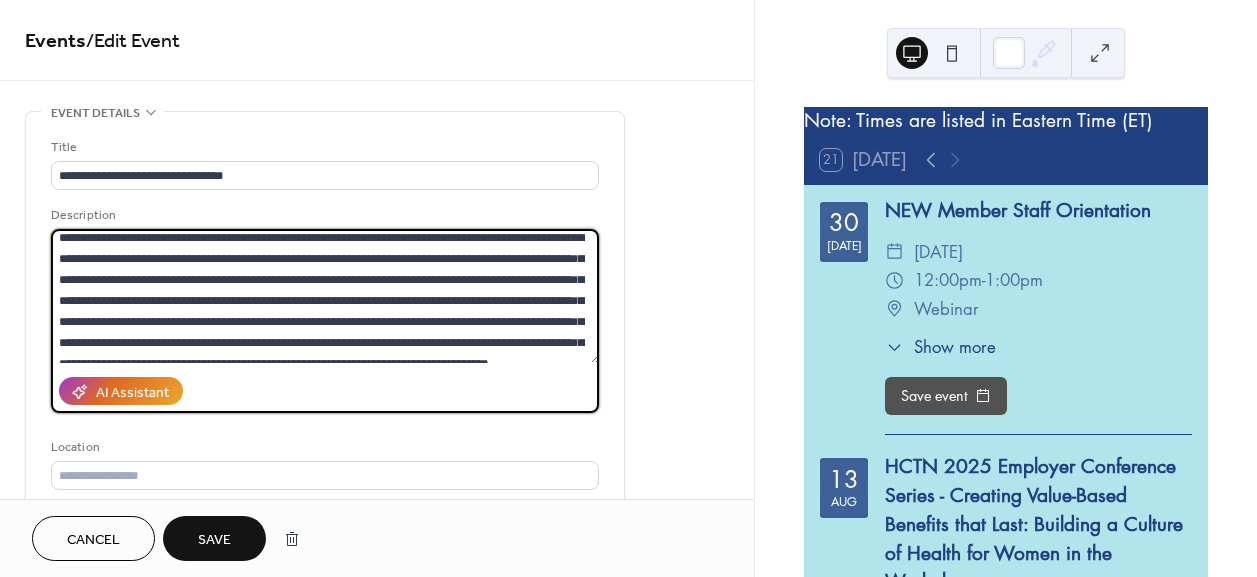 scroll, scrollTop: 273, scrollLeft: 0, axis: vertical 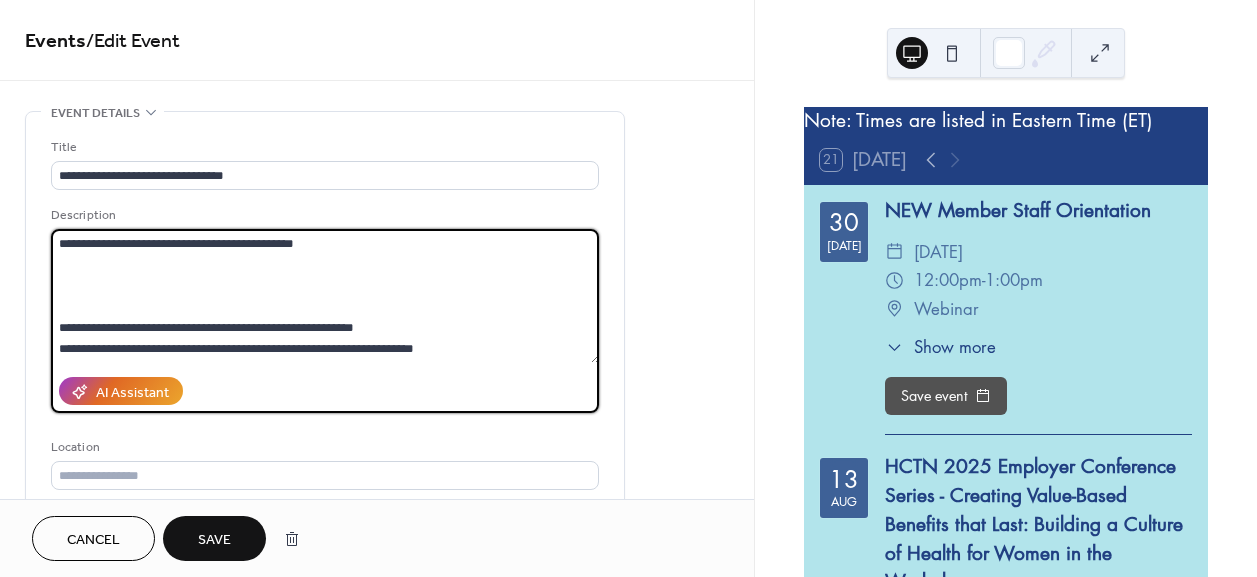 click on "**********" at bounding box center [325, 296] 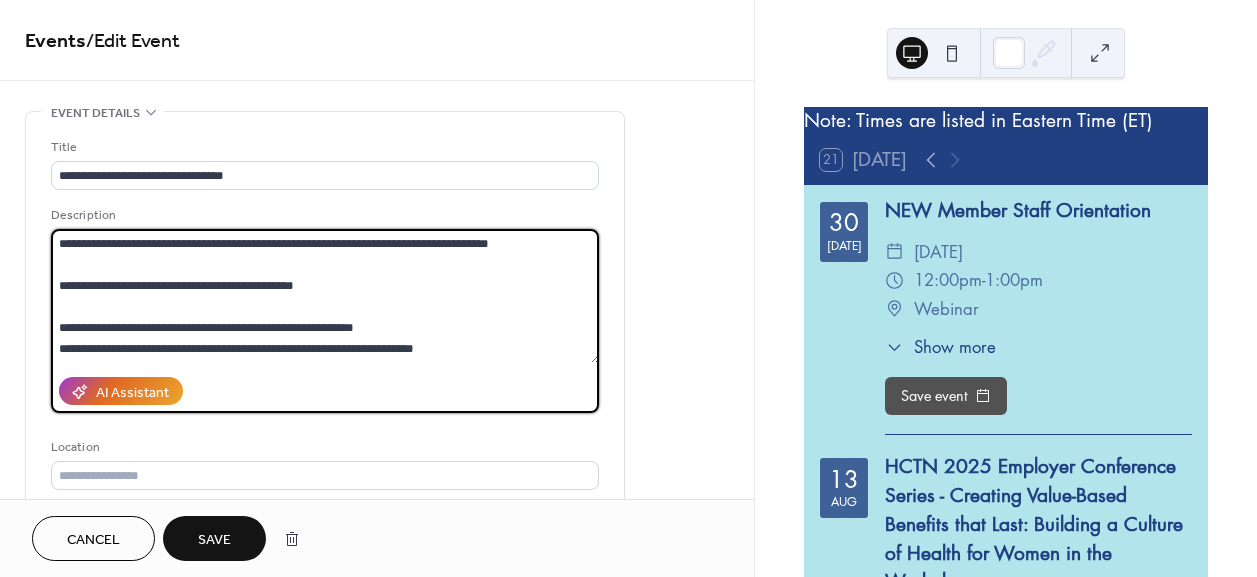 scroll, scrollTop: 231, scrollLeft: 0, axis: vertical 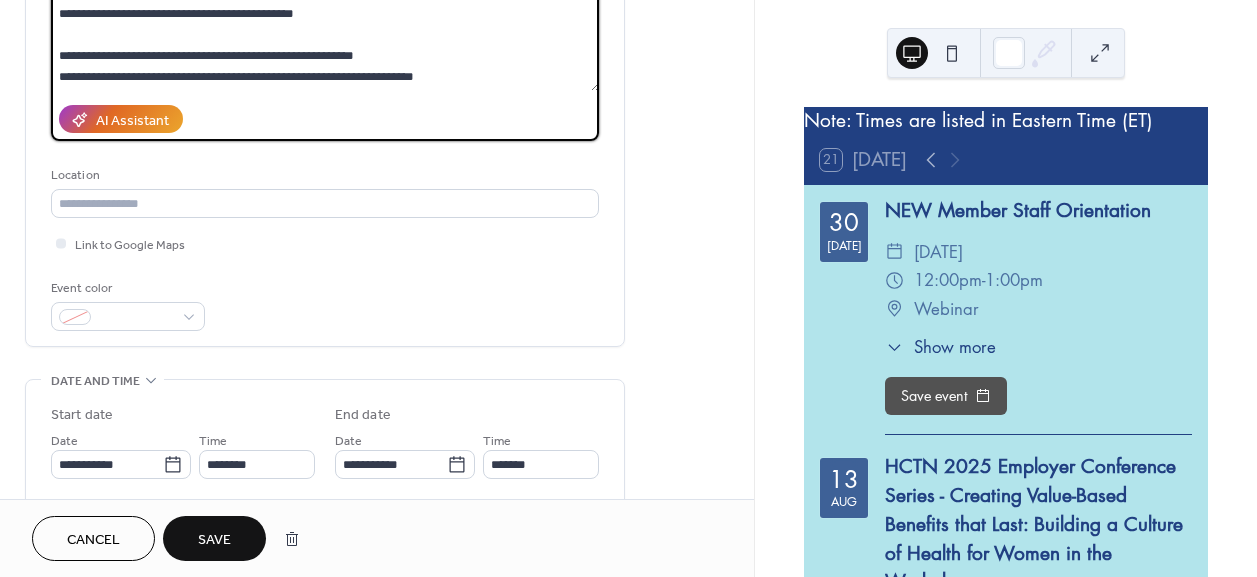 click on "**********" at bounding box center (325, 24) 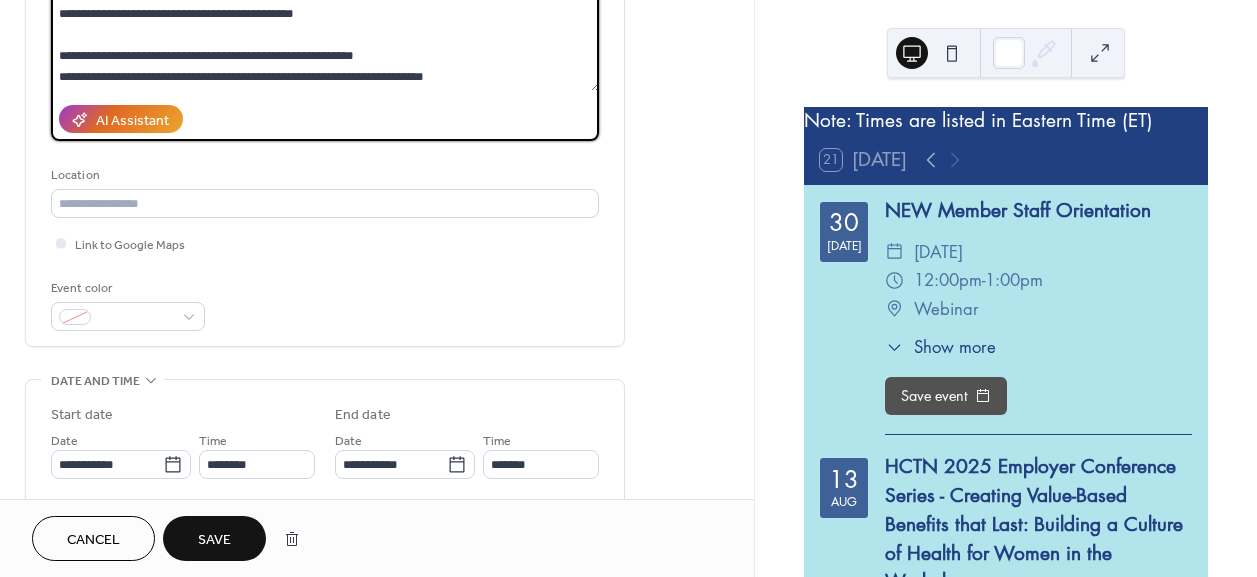 scroll, scrollTop: 273, scrollLeft: 0, axis: vertical 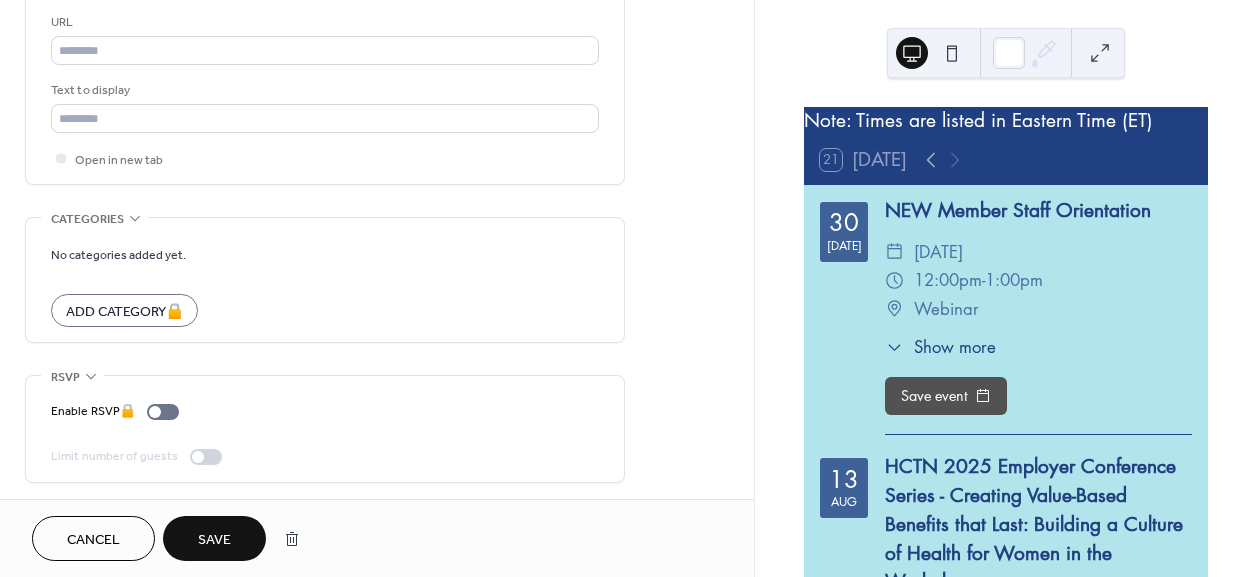 type on "**********" 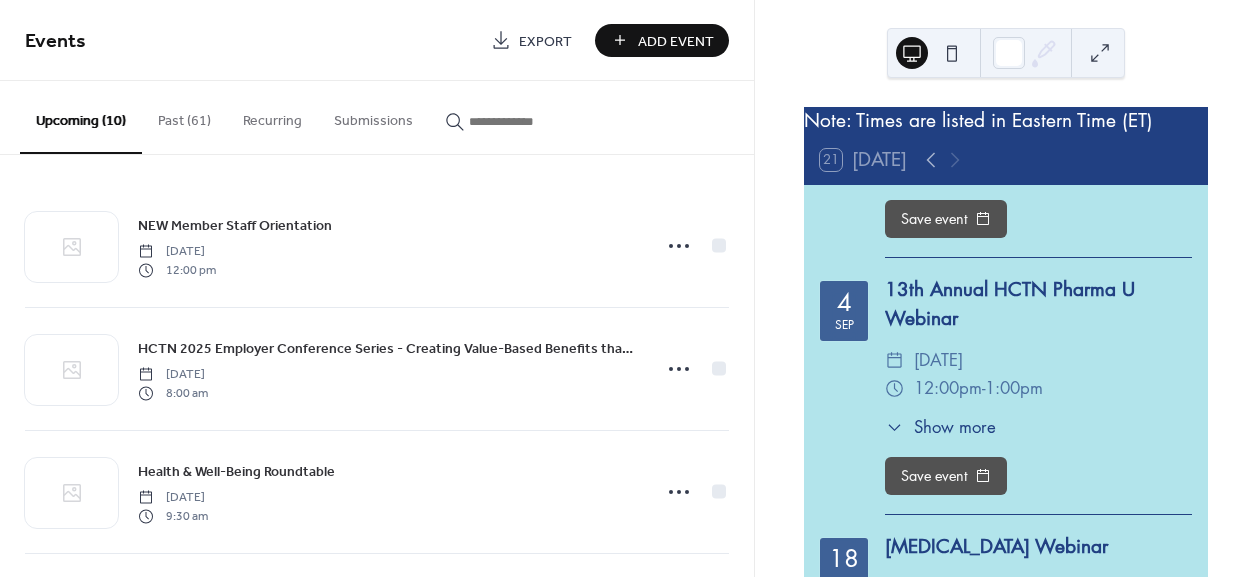 scroll, scrollTop: 818, scrollLeft: 0, axis: vertical 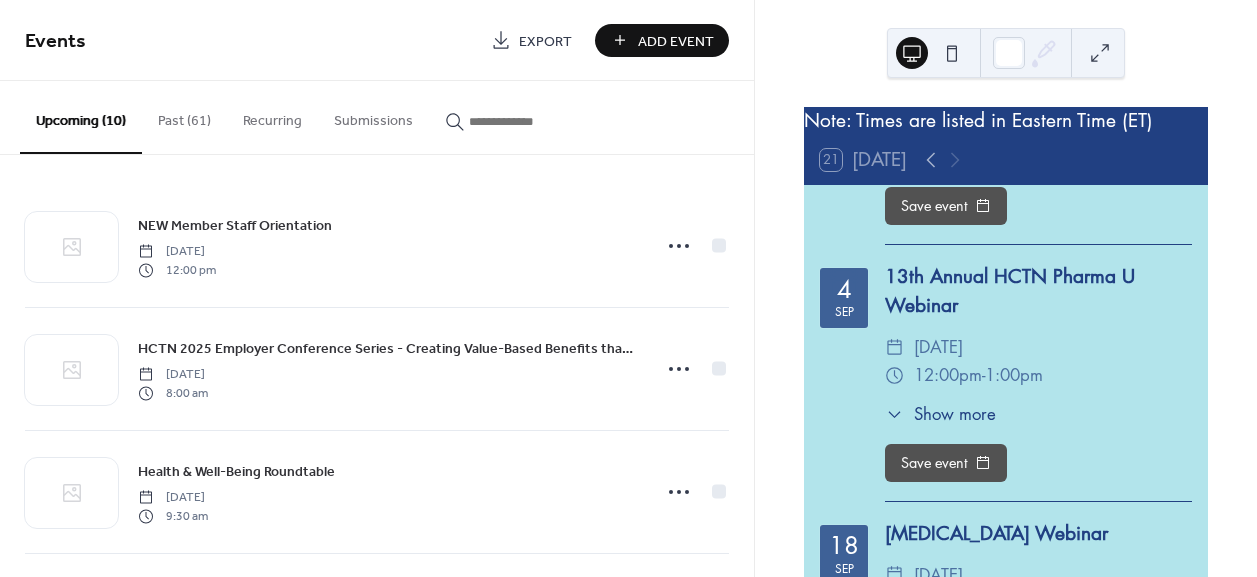 click on "Show more" at bounding box center [955, 414] 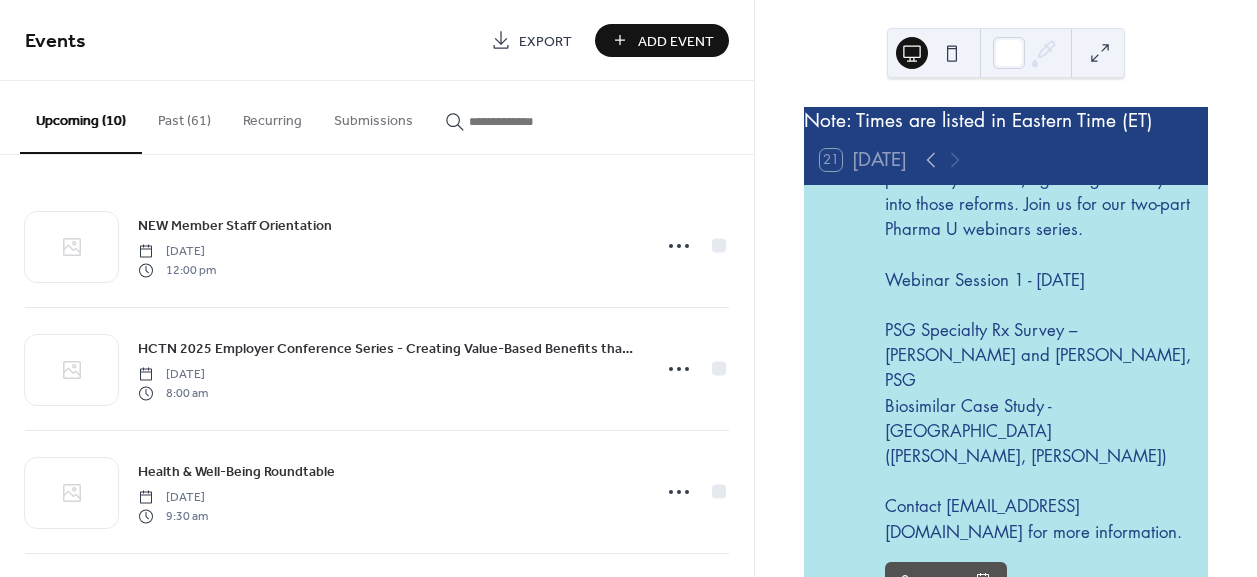 scroll, scrollTop: 1636, scrollLeft: 0, axis: vertical 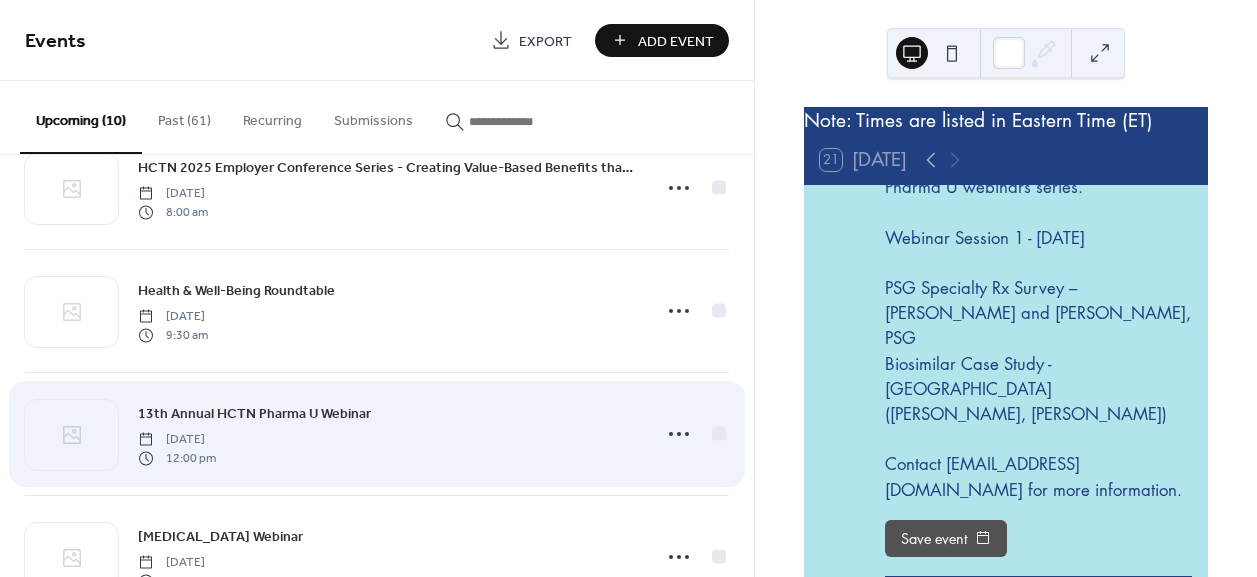 click on "13th Annual HCTN Pharma U Webinar" at bounding box center (254, 414) 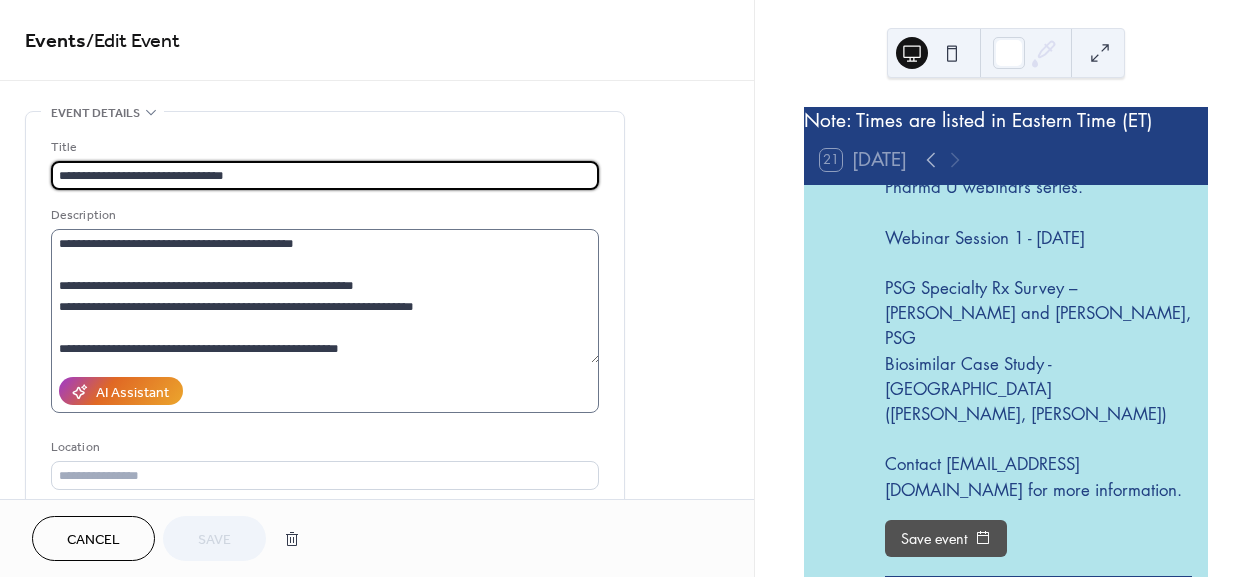 scroll, scrollTop: 273, scrollLeft: 0, axis: vertical 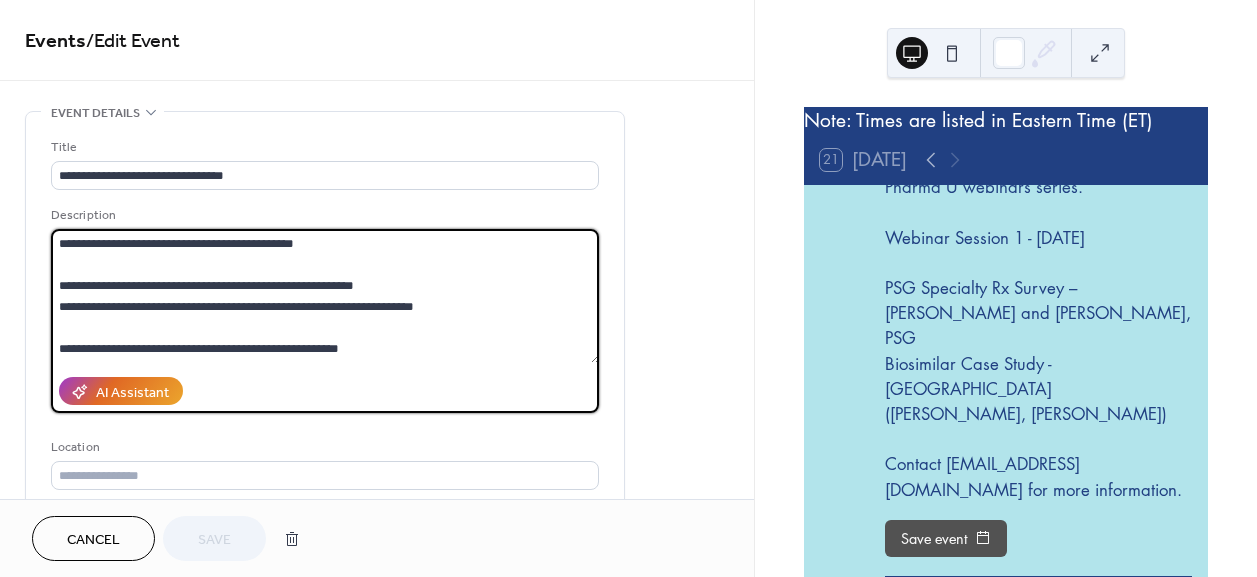 click on "**********" at bounding box center [325, 296] 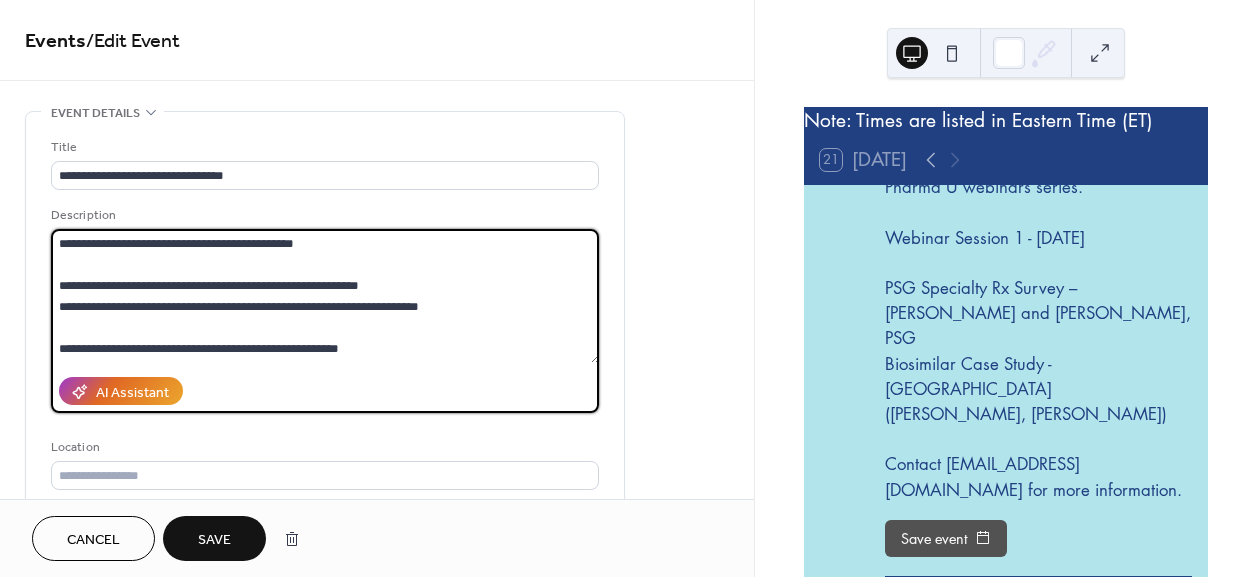 type on "**********" 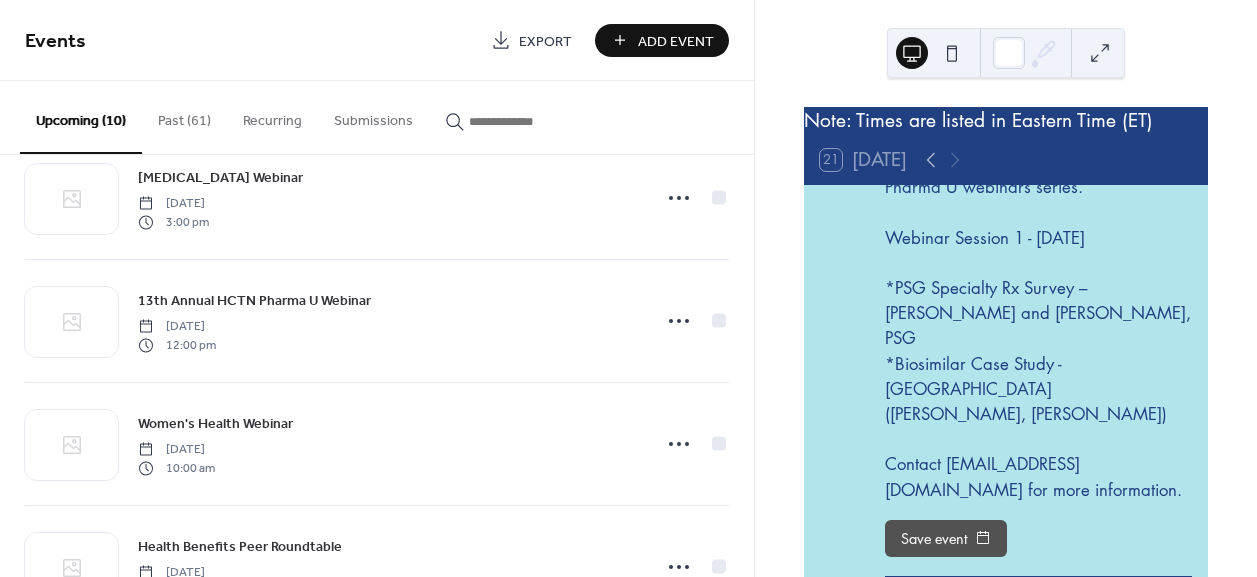 scroll, scrollTop: 545, scrollLeft: 0, axis: vertical 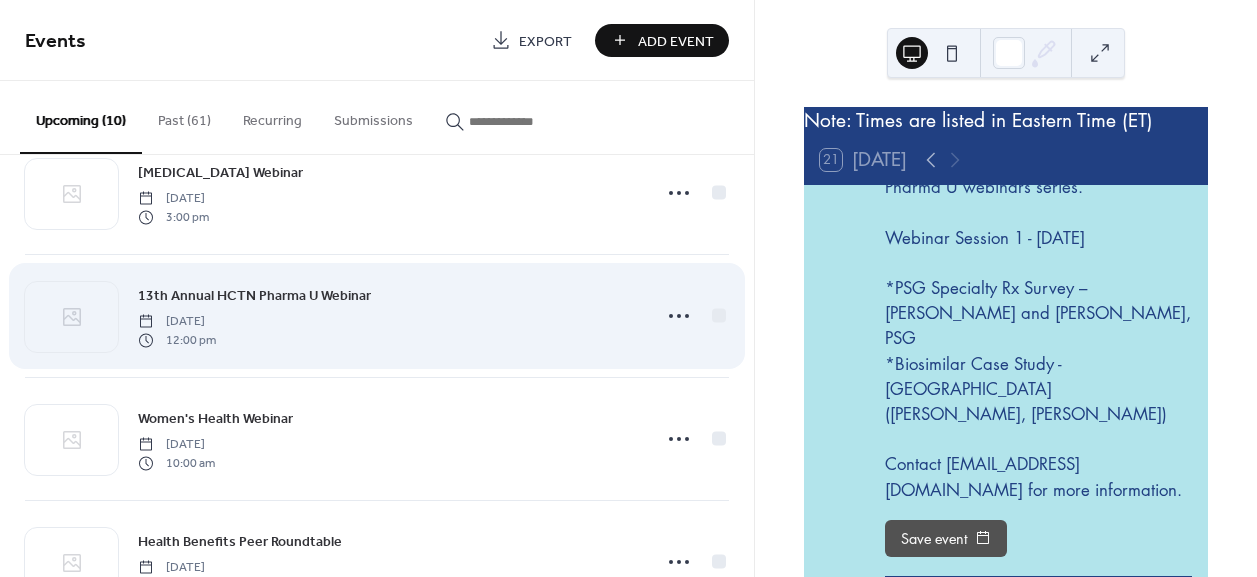 click on "13th Annual HCTN Pharma U Webinar" at bounding box center (254, 296) 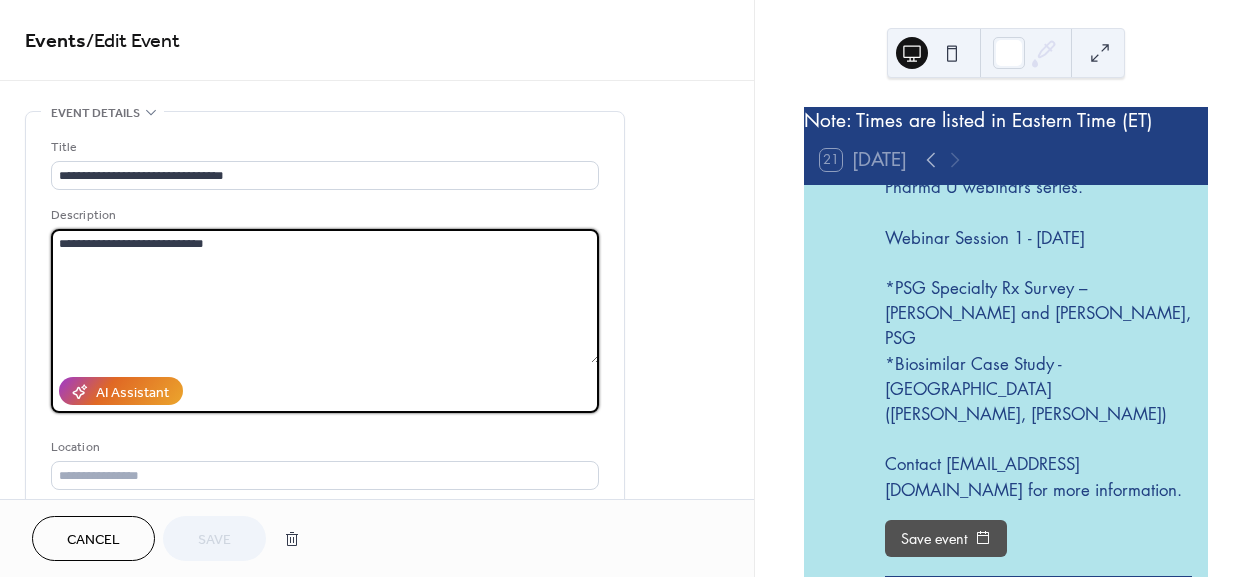 drag, startPoint x: 239, startPoint y: 244, endPoint x: 39, endPoint y: 237, distance: 200.12247 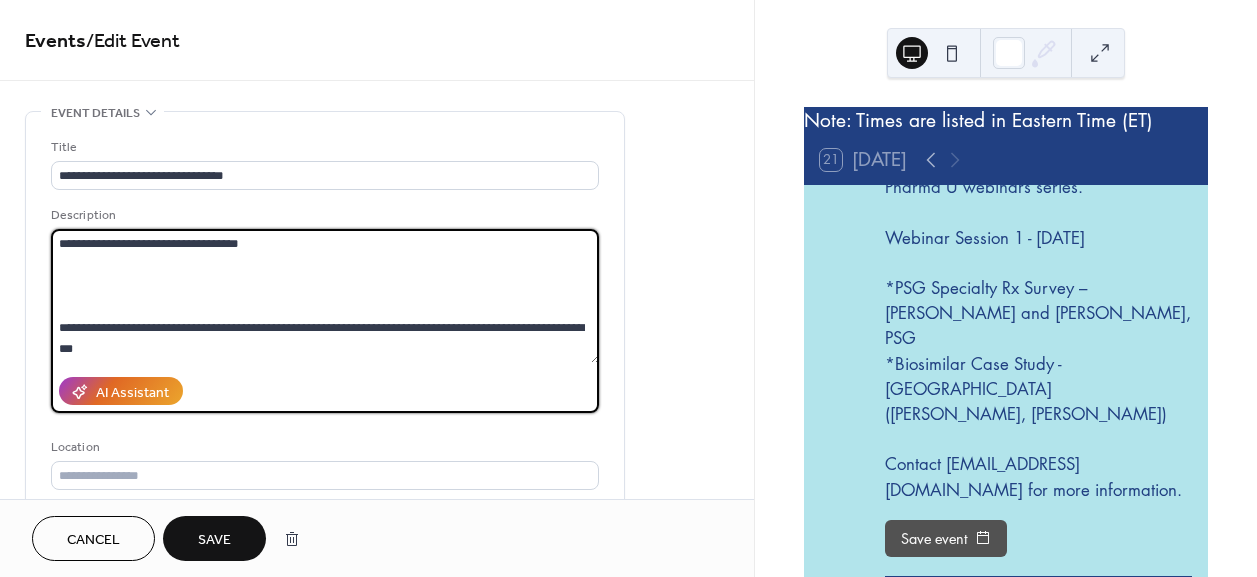 scroll, scrollTop: 354, scrollLeft: 0, axis: vertical 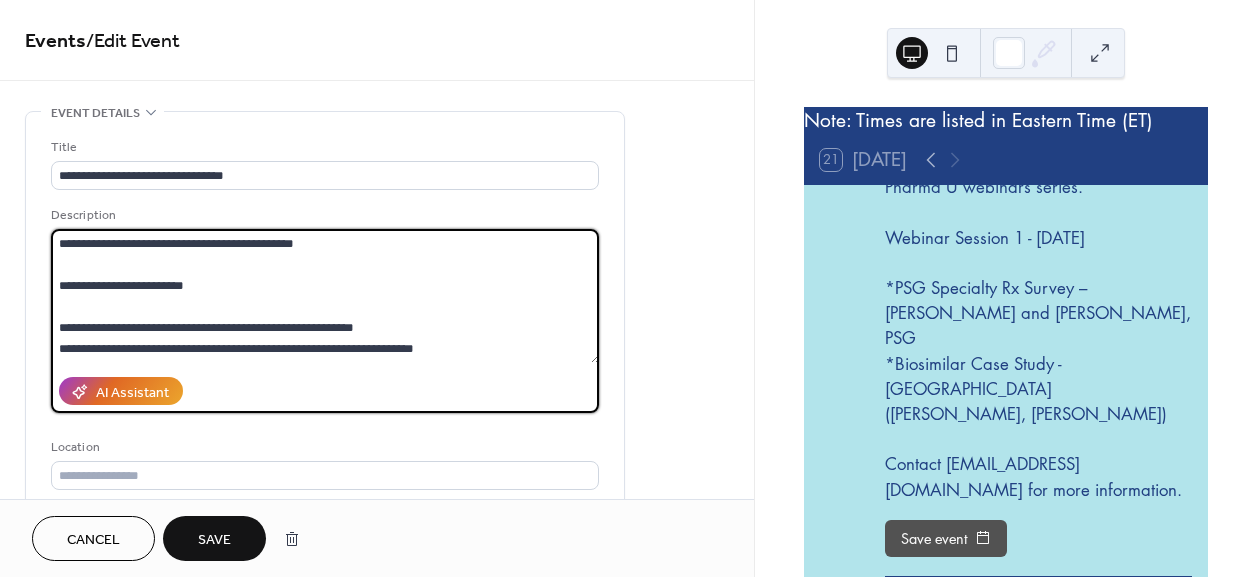 drag, startPoint x: 212, startPoint y: 282, endPoint x: 43, endPoint y: 260, distance: 170.42593 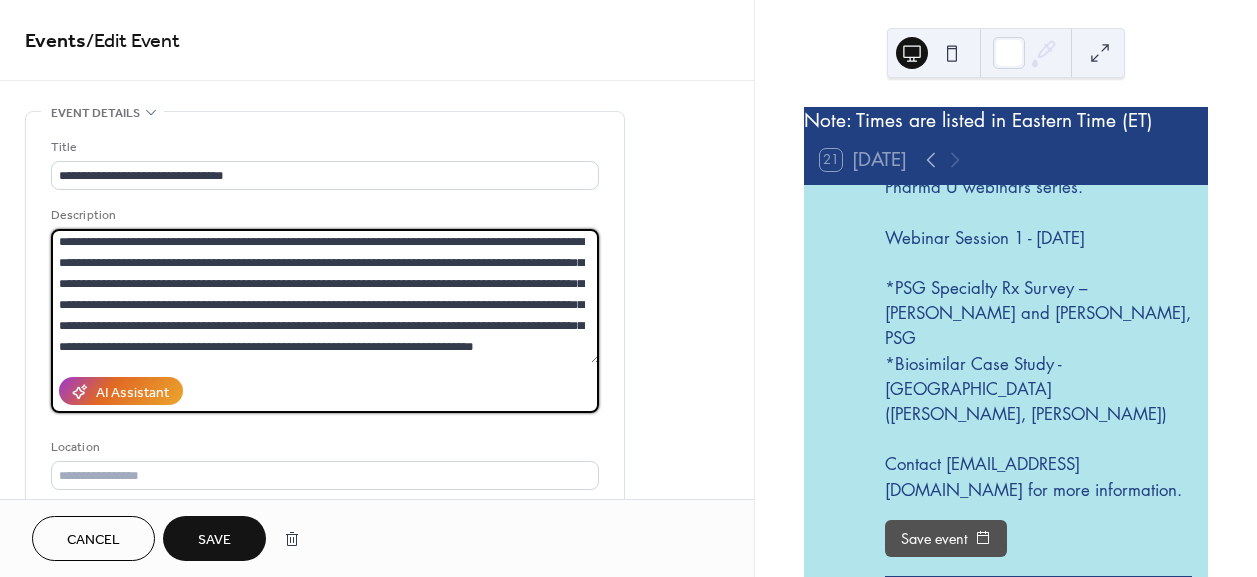 scroll, scrollTop: 0, scrollLeft: 0, axis: both 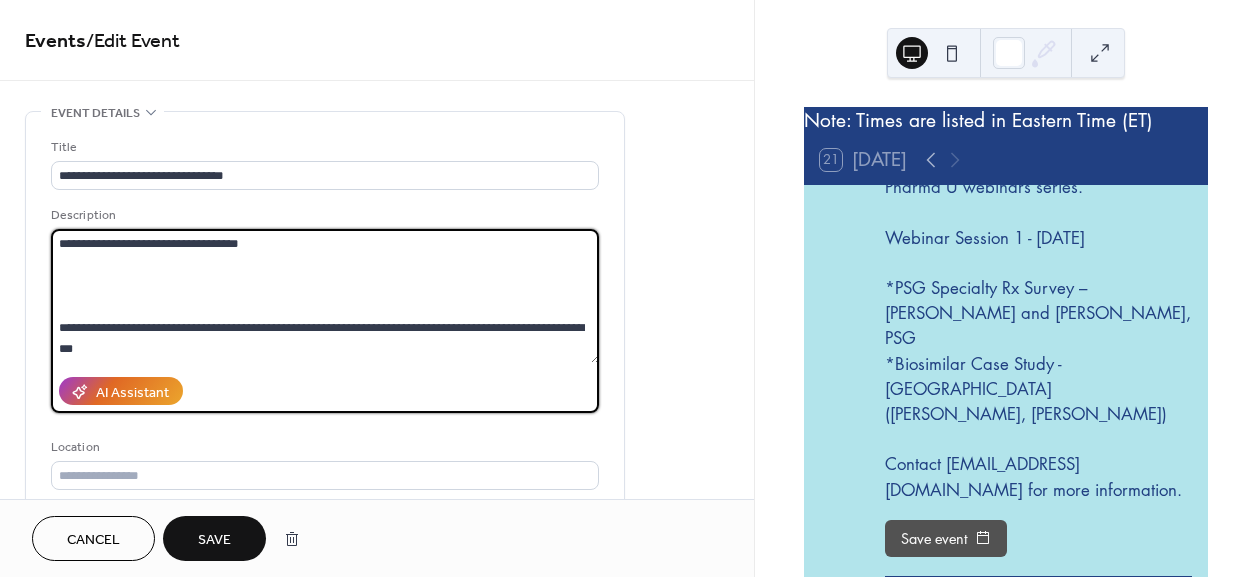 click on "**********" at bounding box center [325, 296] 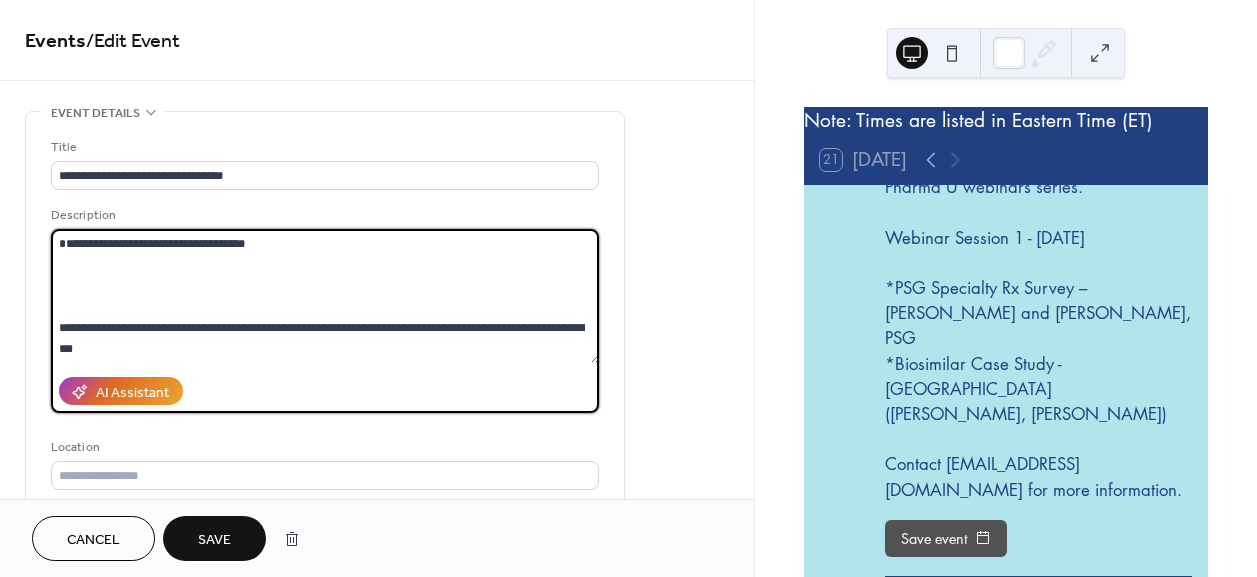 paste on "**********" 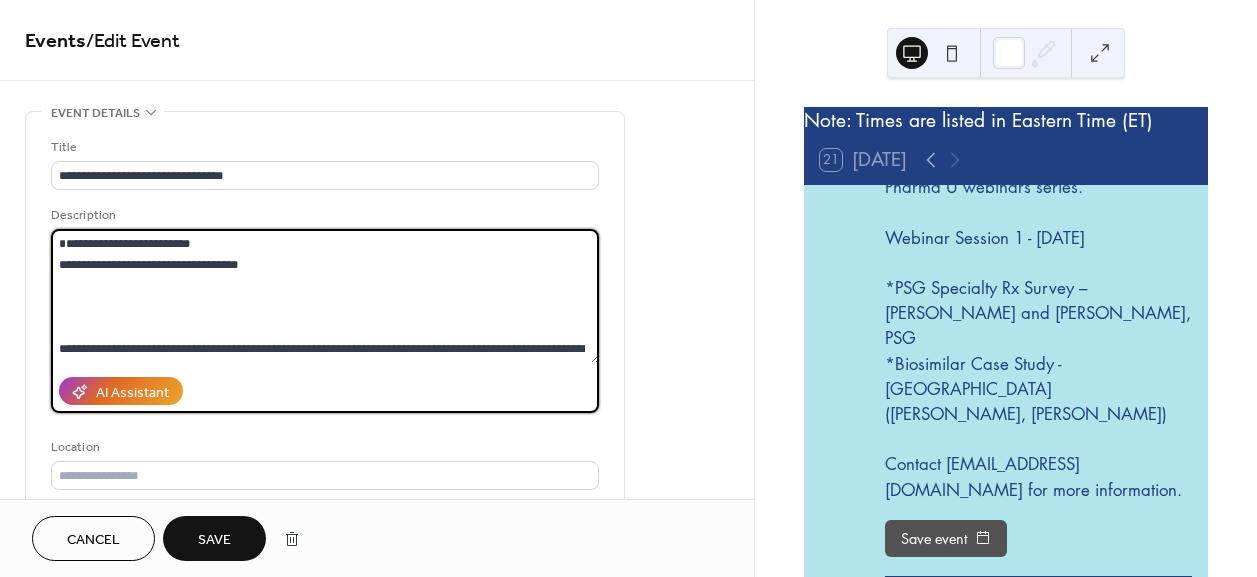 click on "**********" at bounding box center [325, 296] 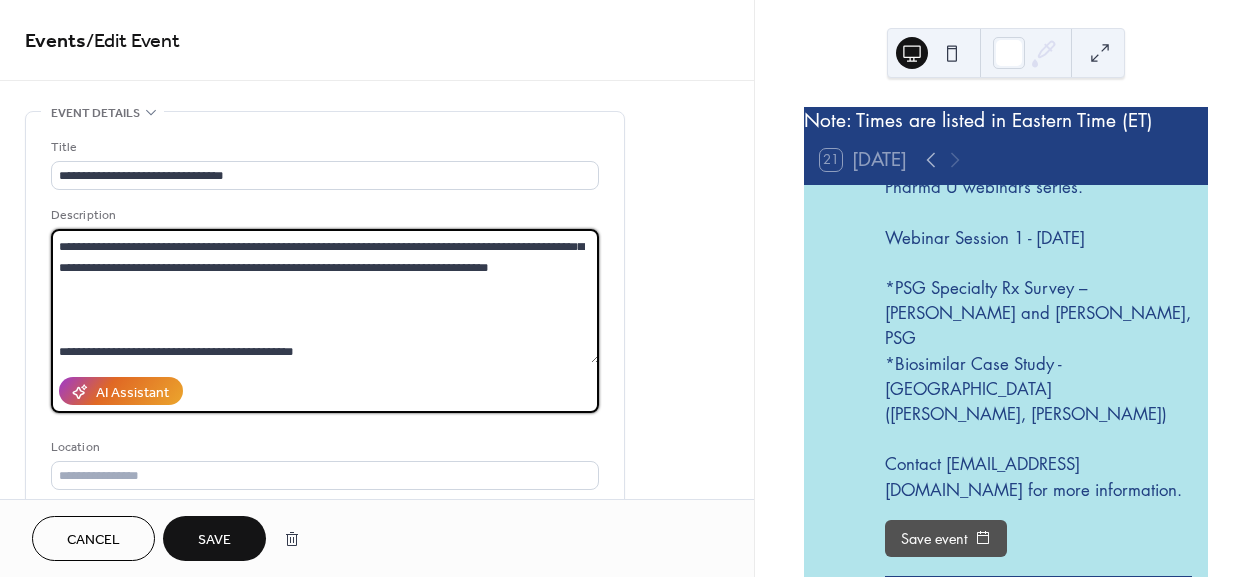 scroll, scrollTop: 207, scrollLeft: 0, axis: vertical 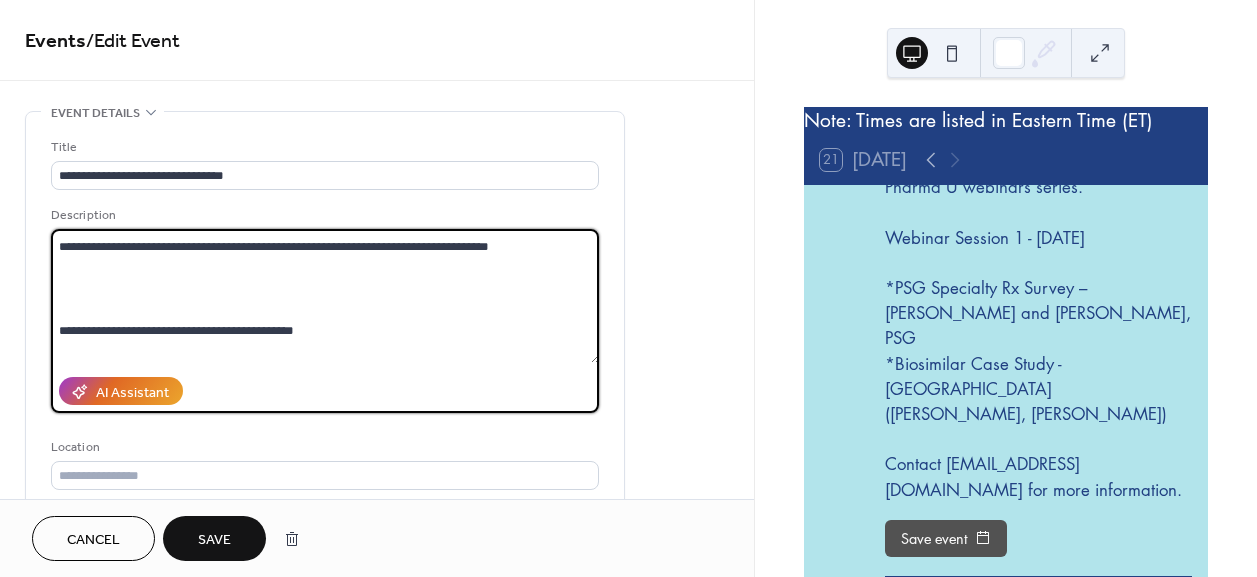 click on "**********" at bounding box center [325, 296] 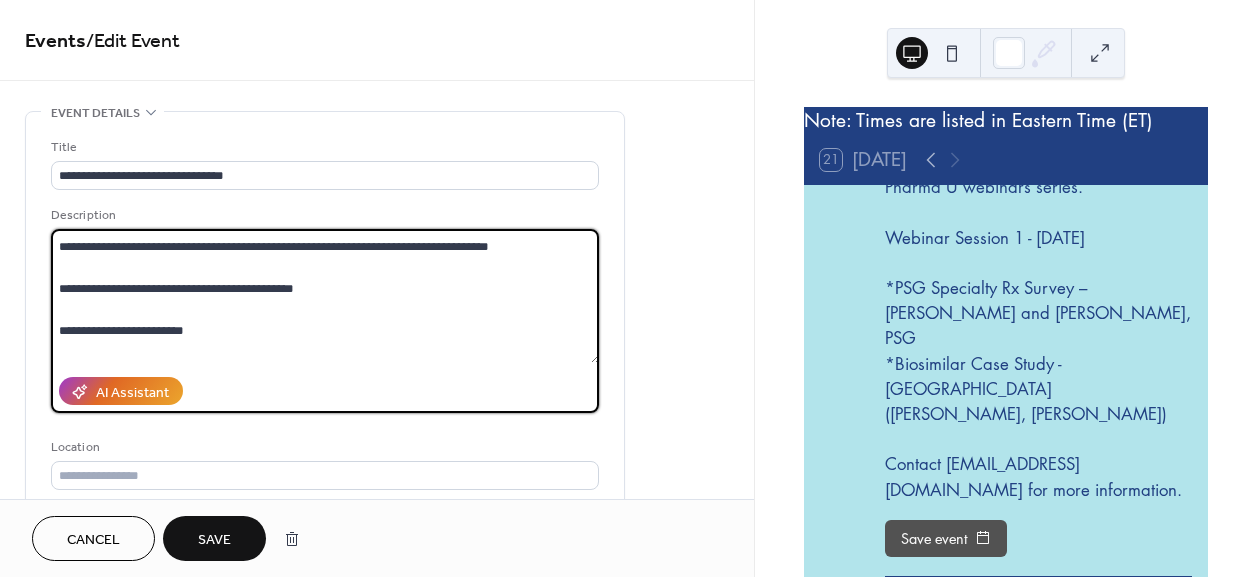scroll, scrollTop: 270, scrollLeft: 0, axis: vertical 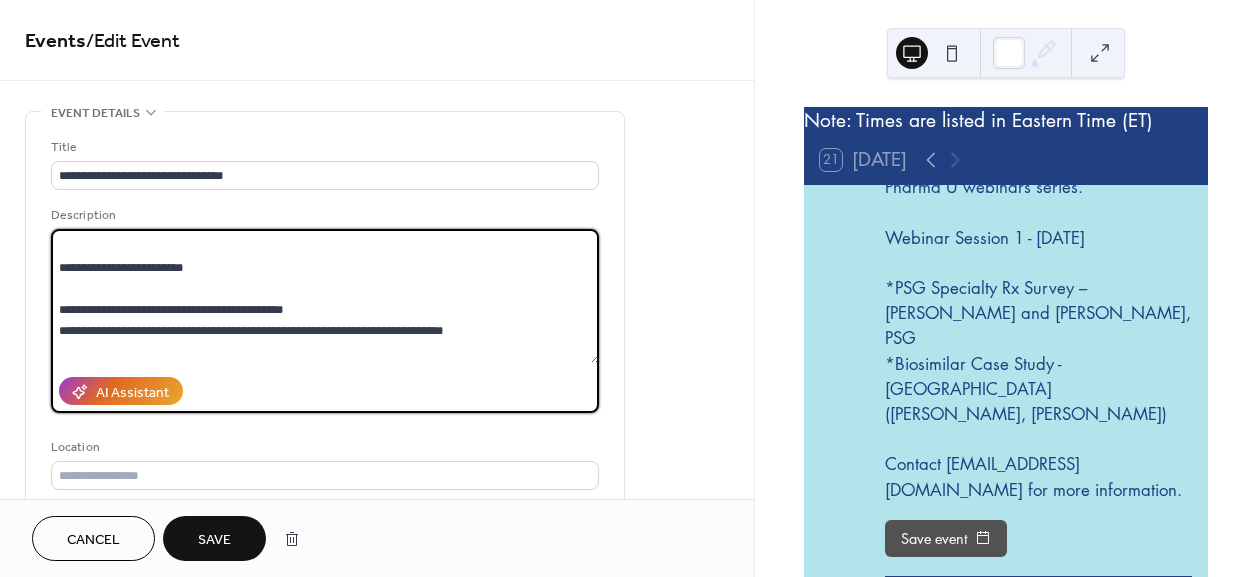 drag, startPoint x: 215, startPoint y: 284, endPoint x: 51, endPoint y: 288, distance: 164.04877 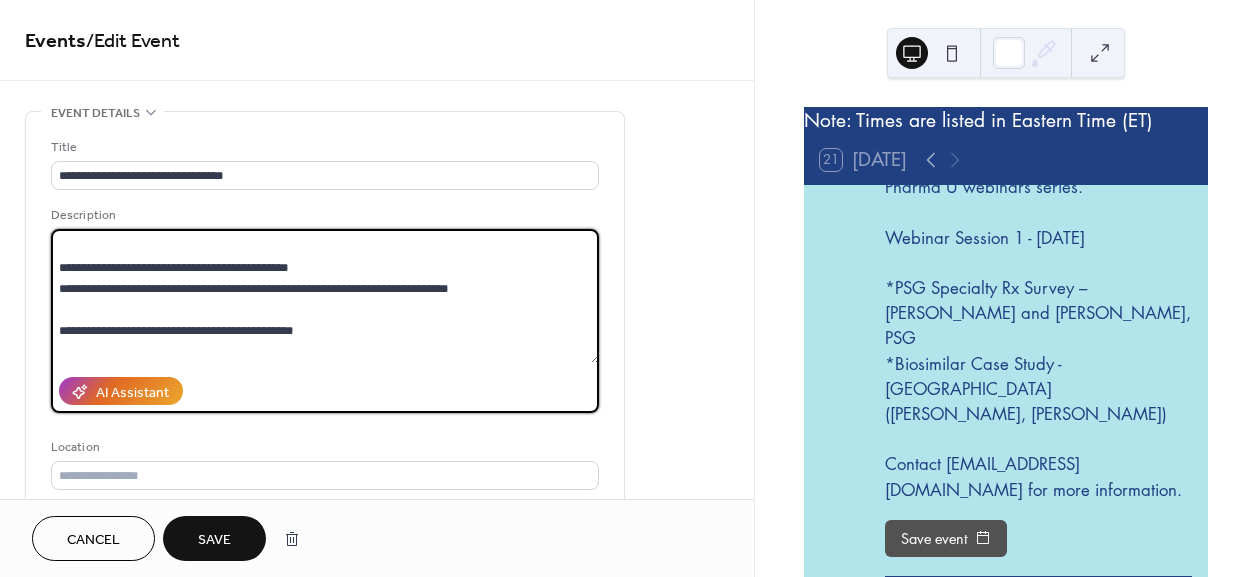 scroll, scrollTop: 357, scrollLeft: 0, axis: vertical 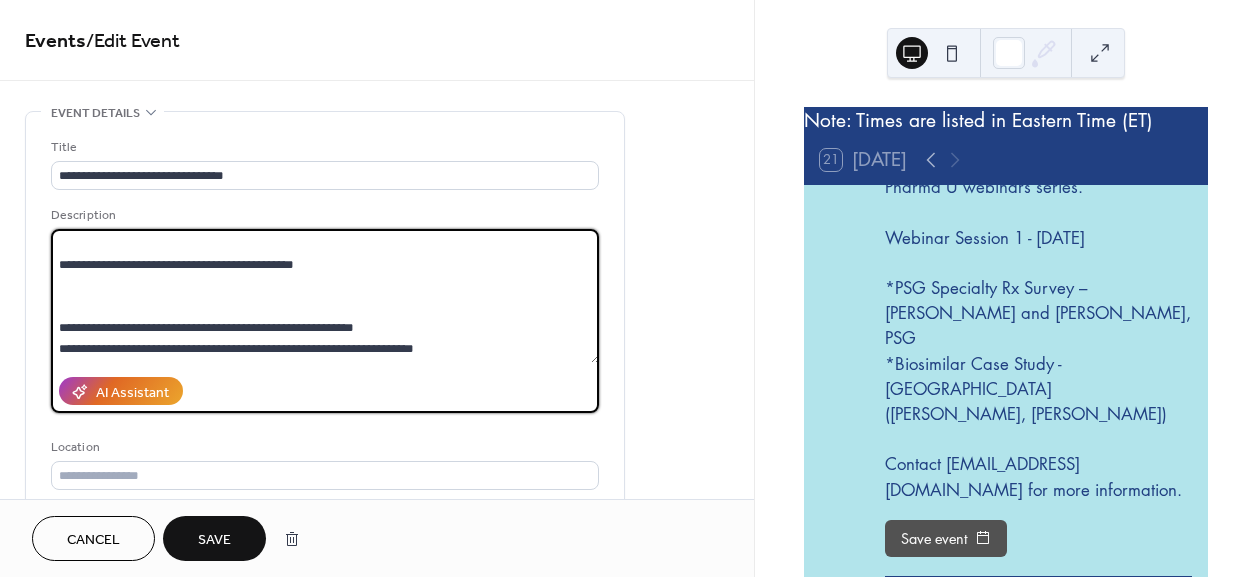 drag, startPoint x: 56, startPoint y: 346, endPoint x: 446, endPoint y: 398, distance: 393.4514 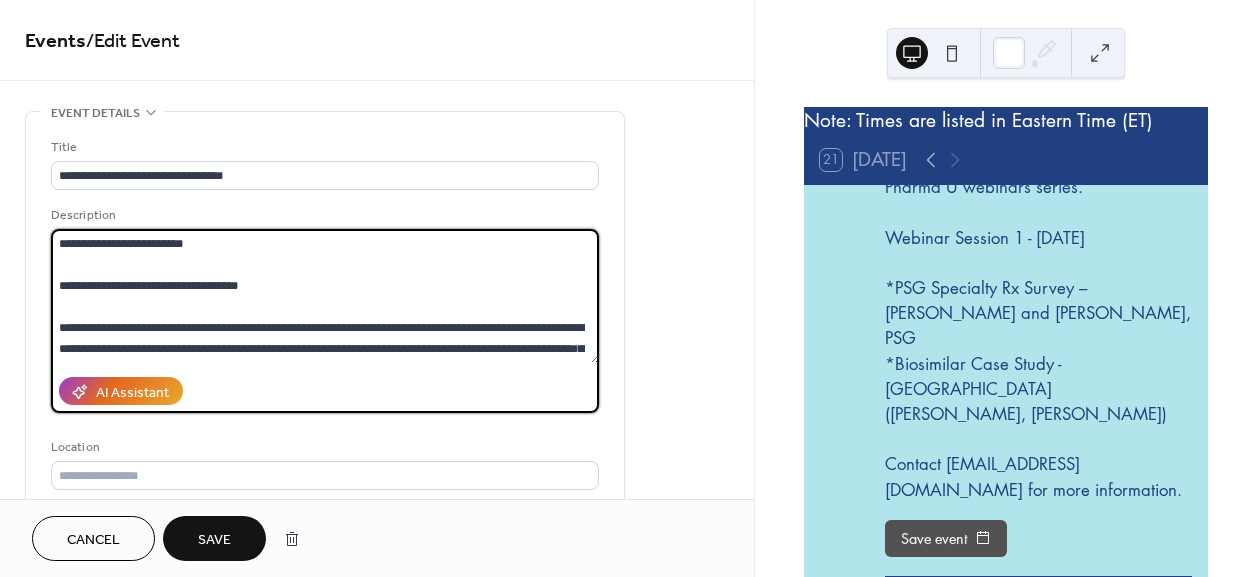 scroll, scrollTop: 0, scrollLeft: 0, axis: both 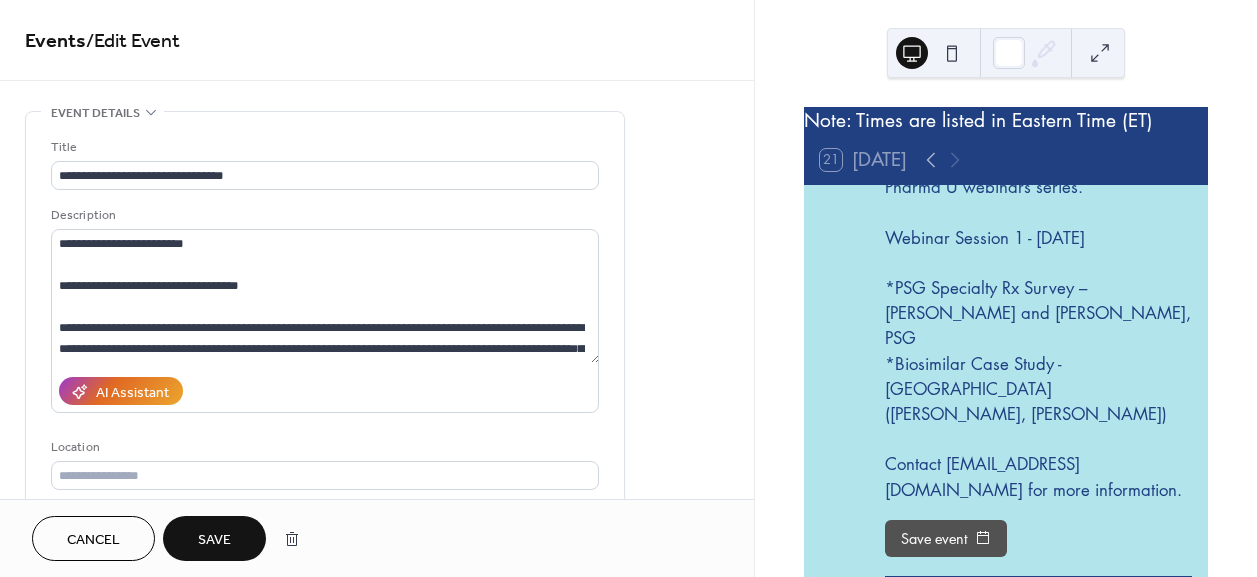click on "Save" at bounding box center (214, 540) 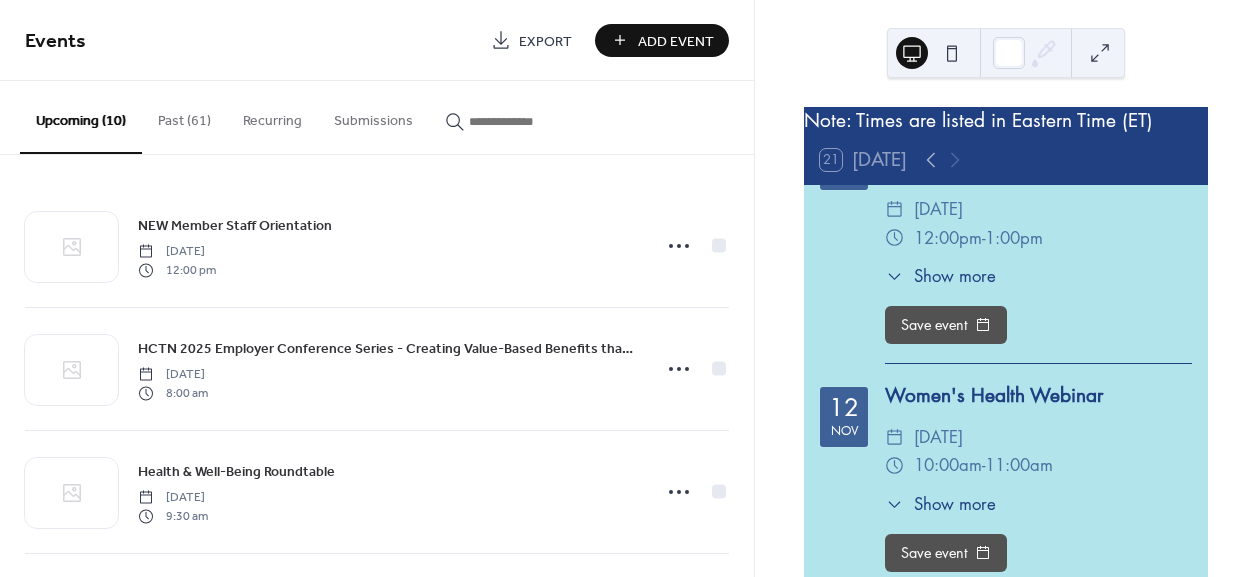 scroll, scrollTop: 2214, scrollLeft: 0, axis: vertical 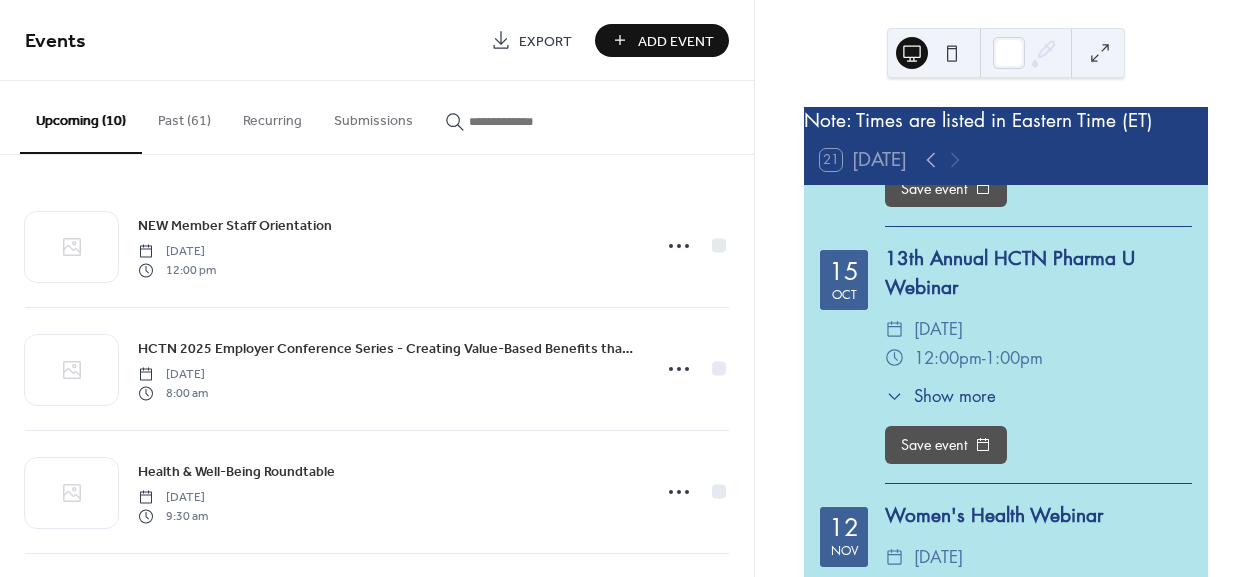 click on "Show more" at bounding box center (955, 396) 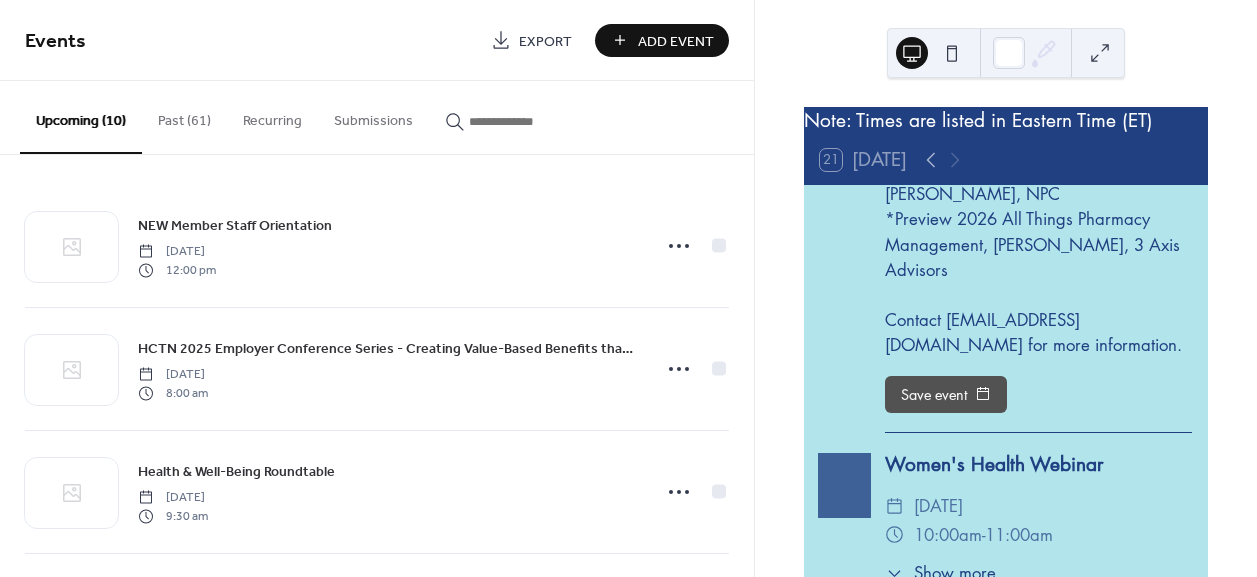 scroll, scrollTop: 3214, scrollLeft: 0, axis: vertical 